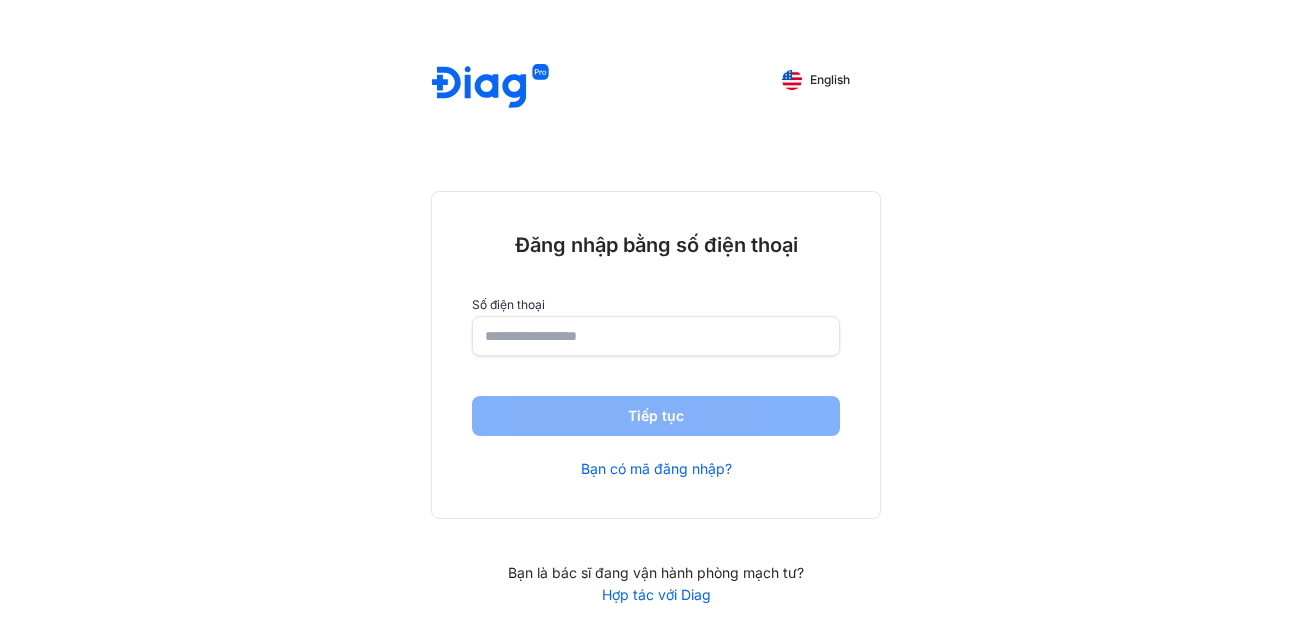 scroll, scrollTop: 0, scrollLeft: 0, axis: both 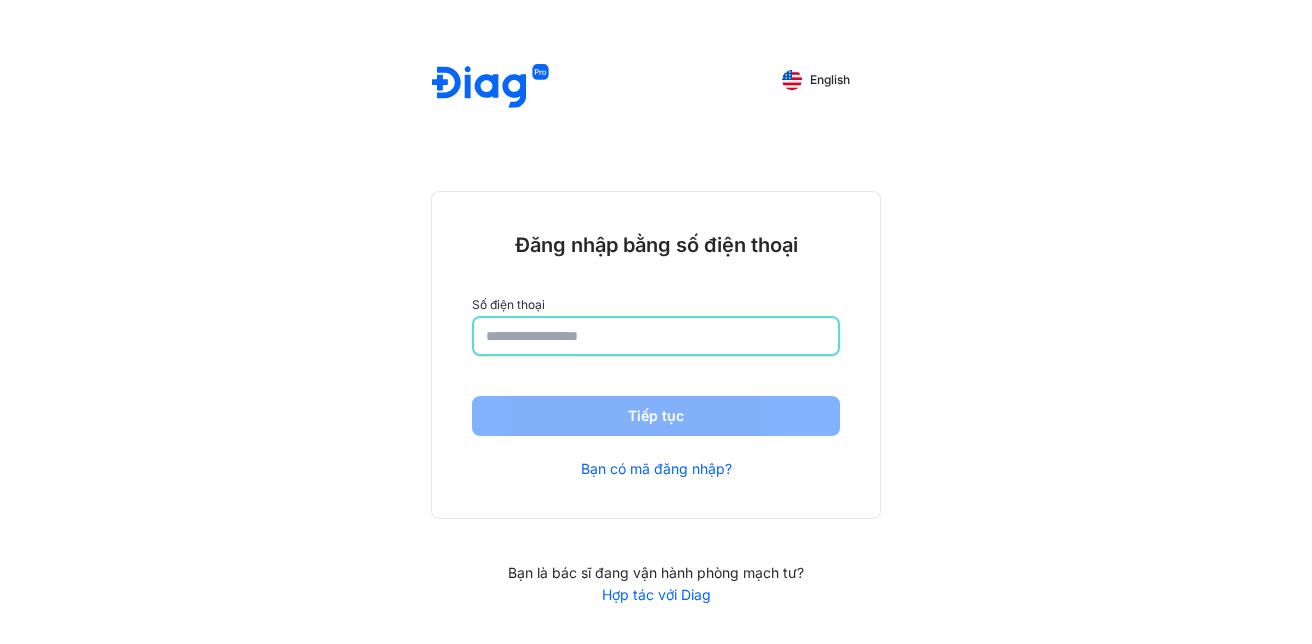 click 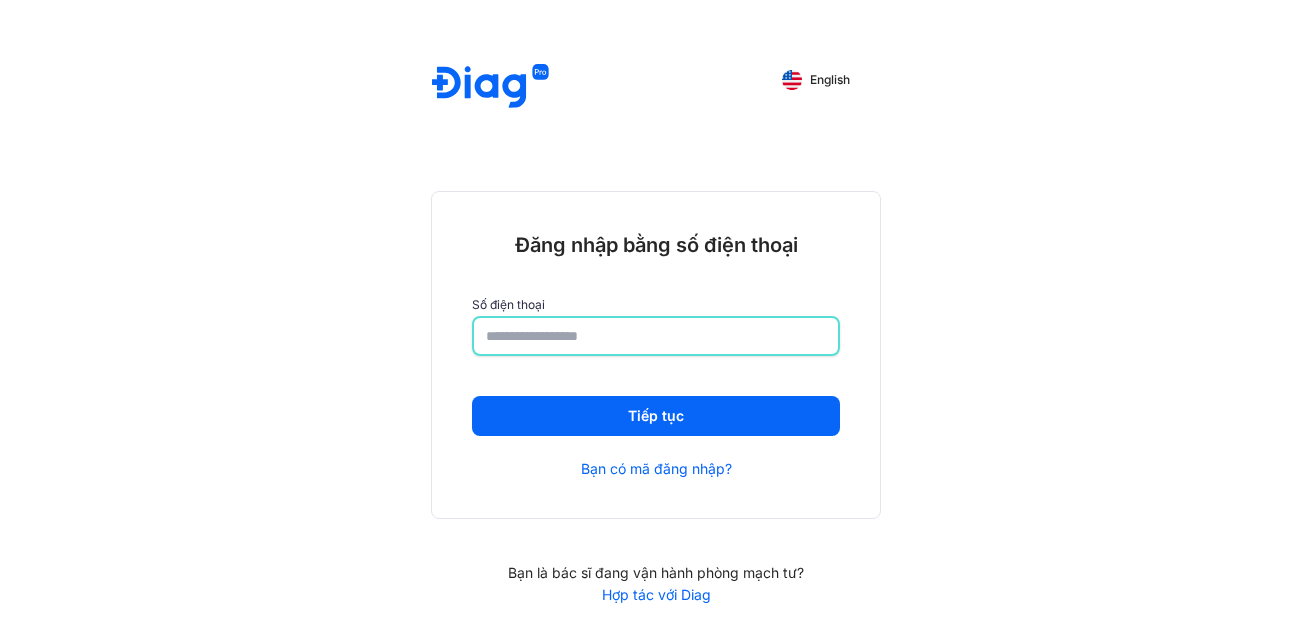 type on "**********" 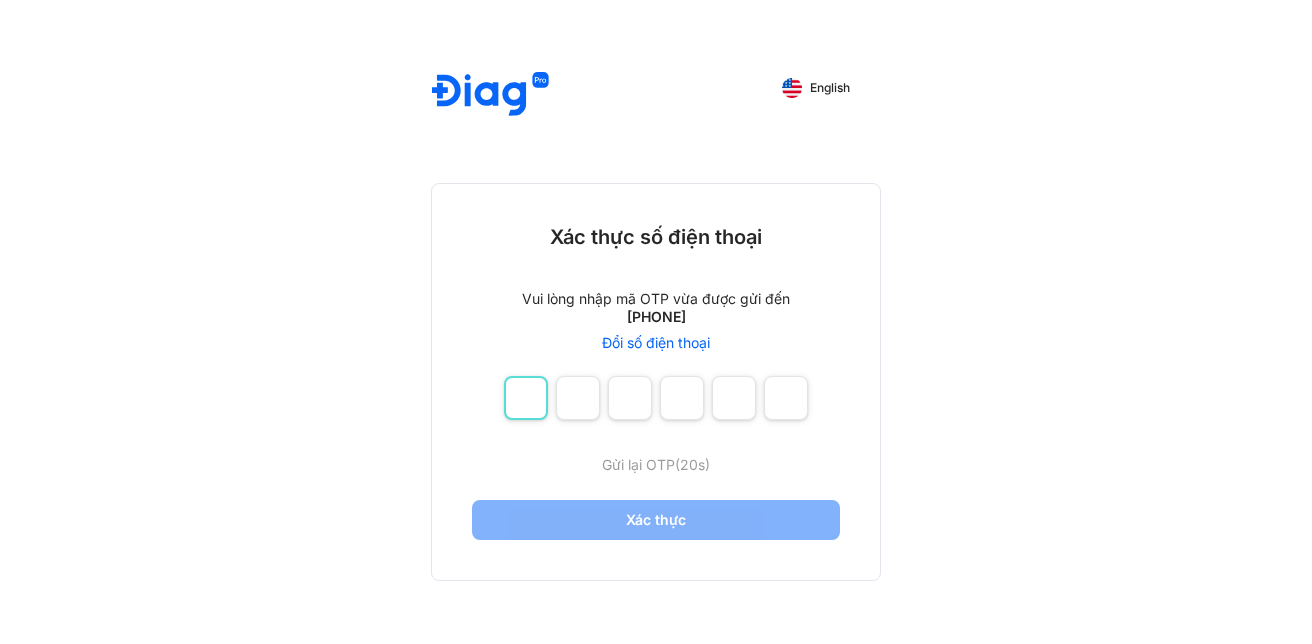 click at bounding box center [526, 398] 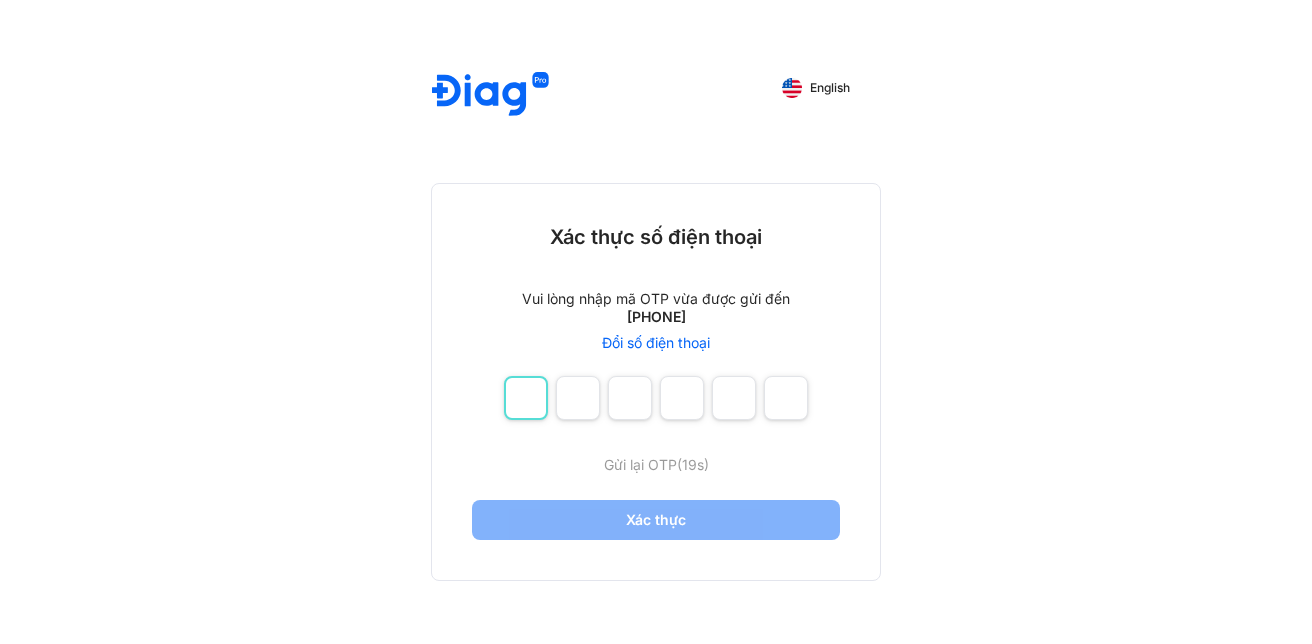 type on "*" 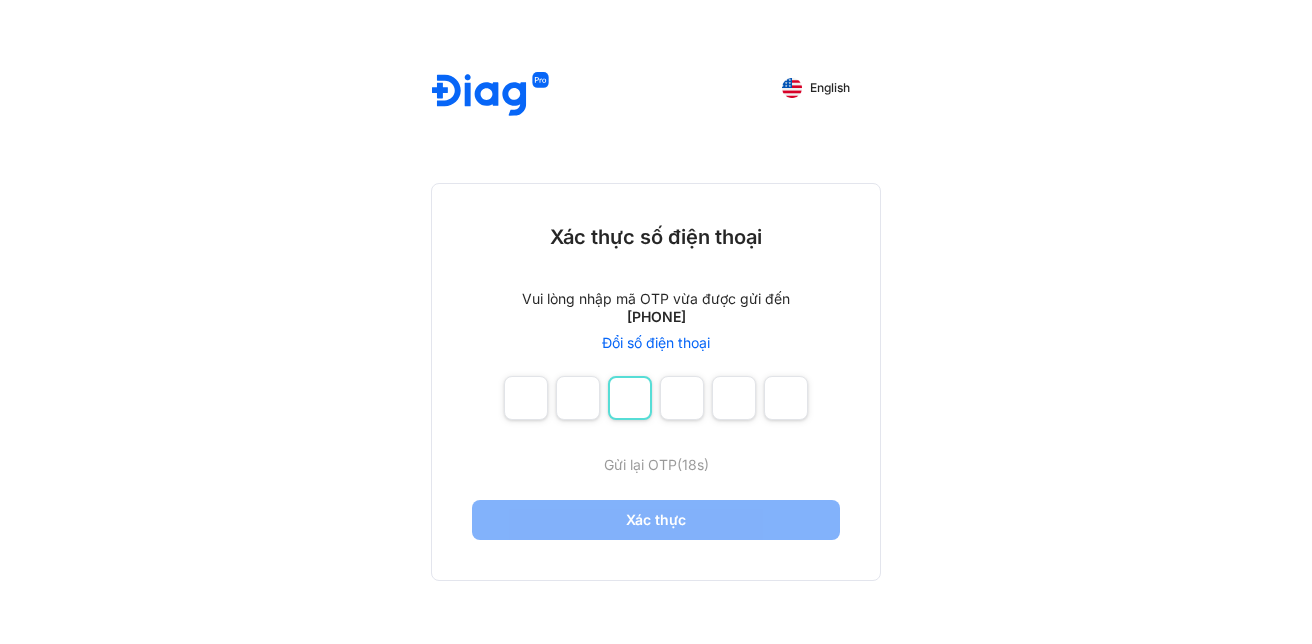 type on "*" 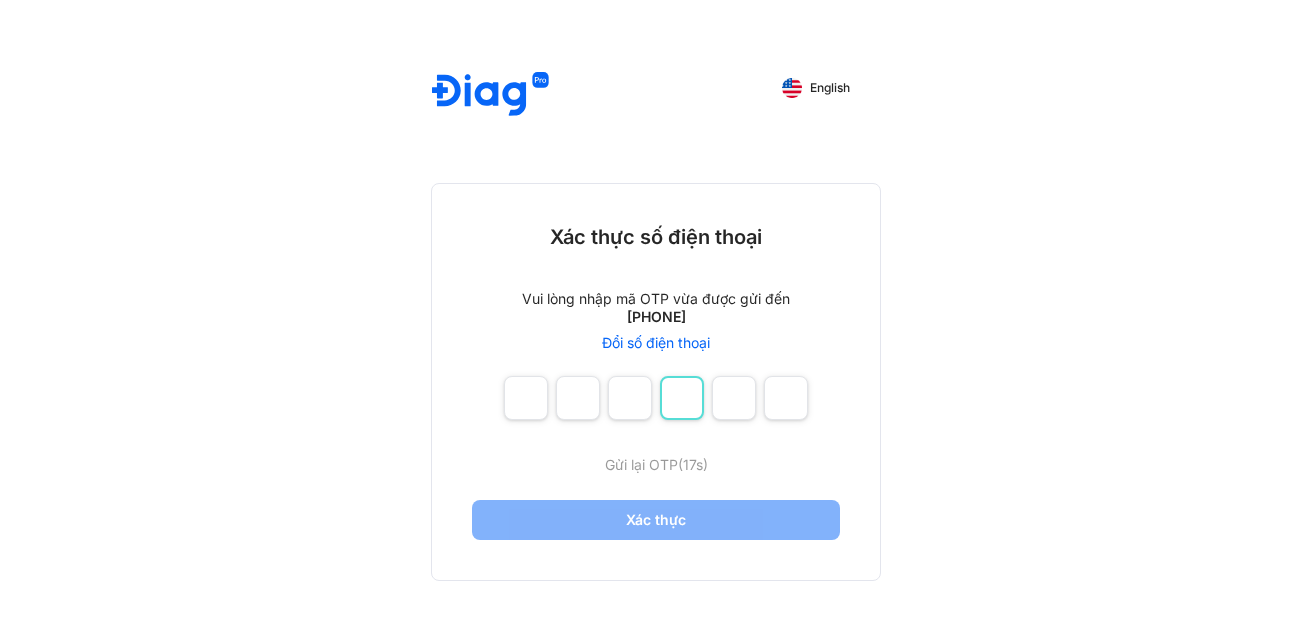 type on "*" 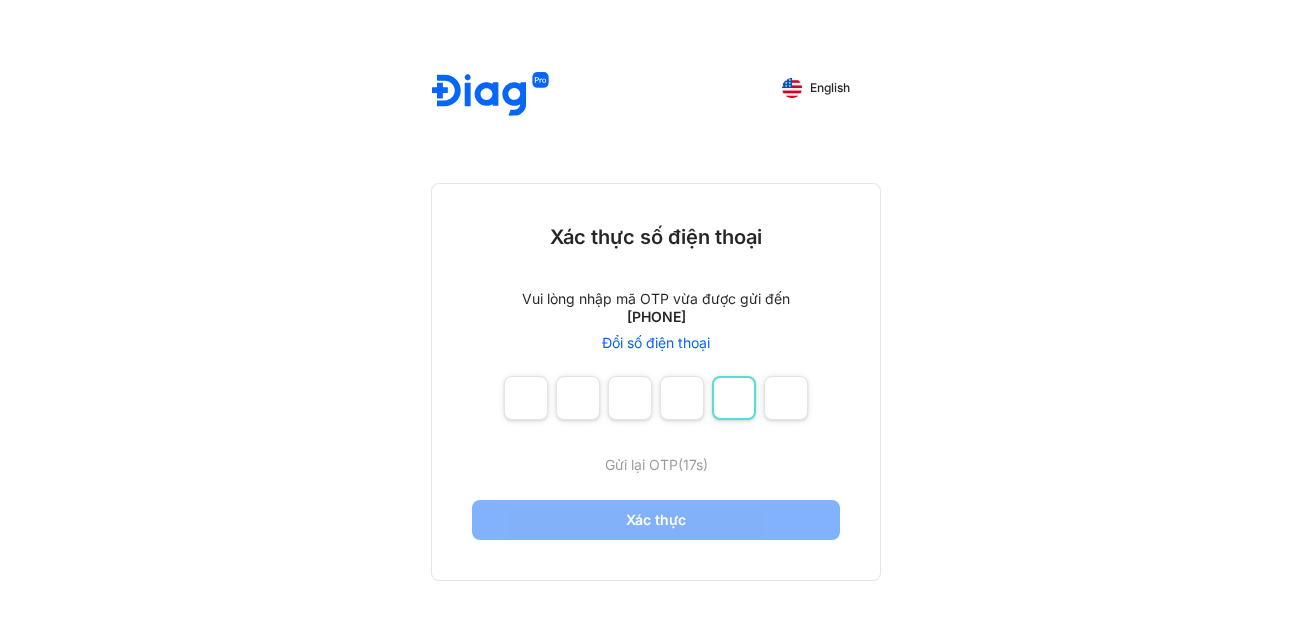 type on "*" 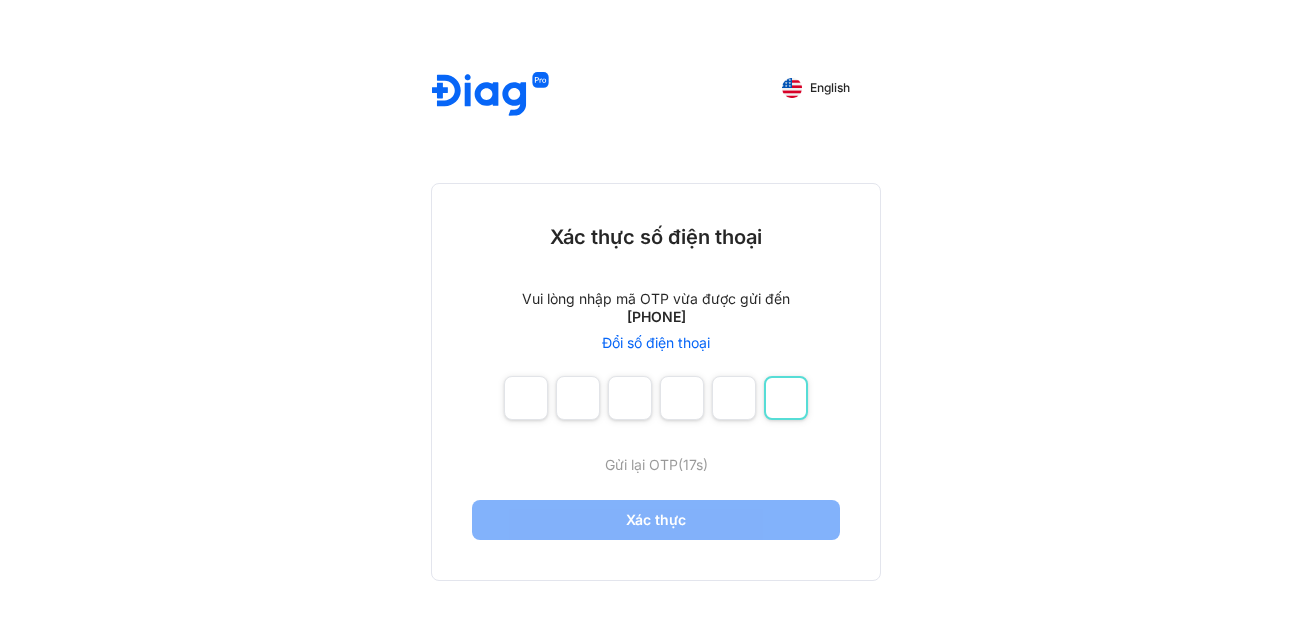 type on "*" 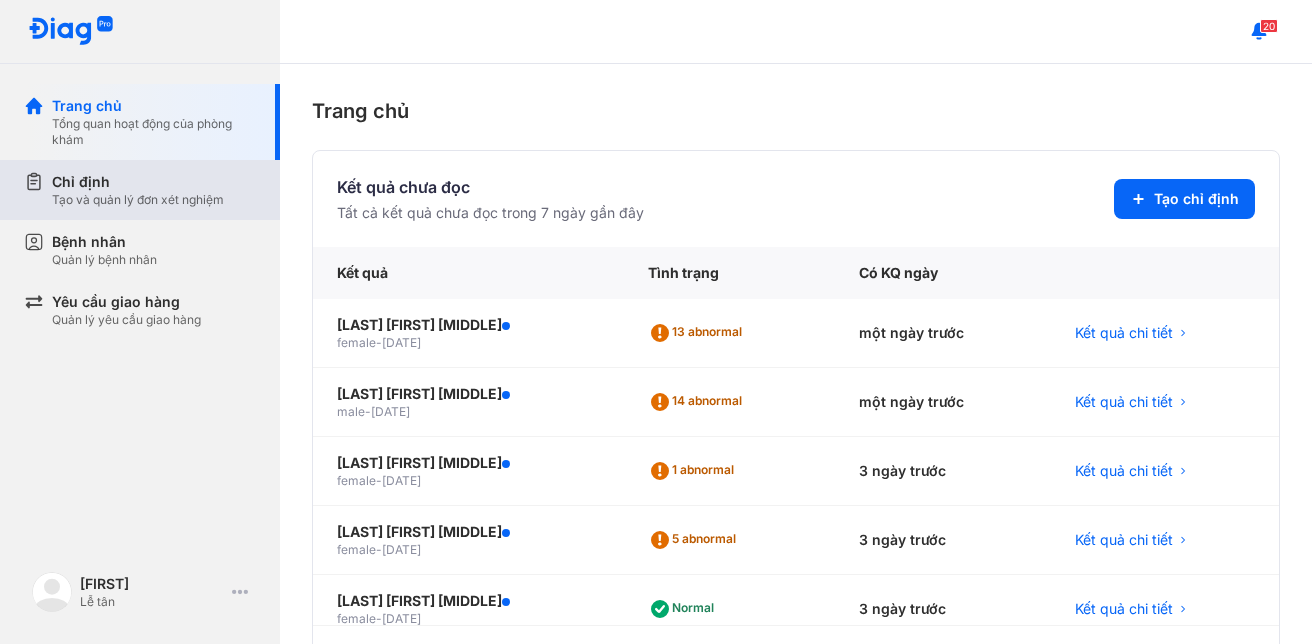 click on "Tạo và quản lý đơn xét nghiệm" at bounding box center (138, 200) 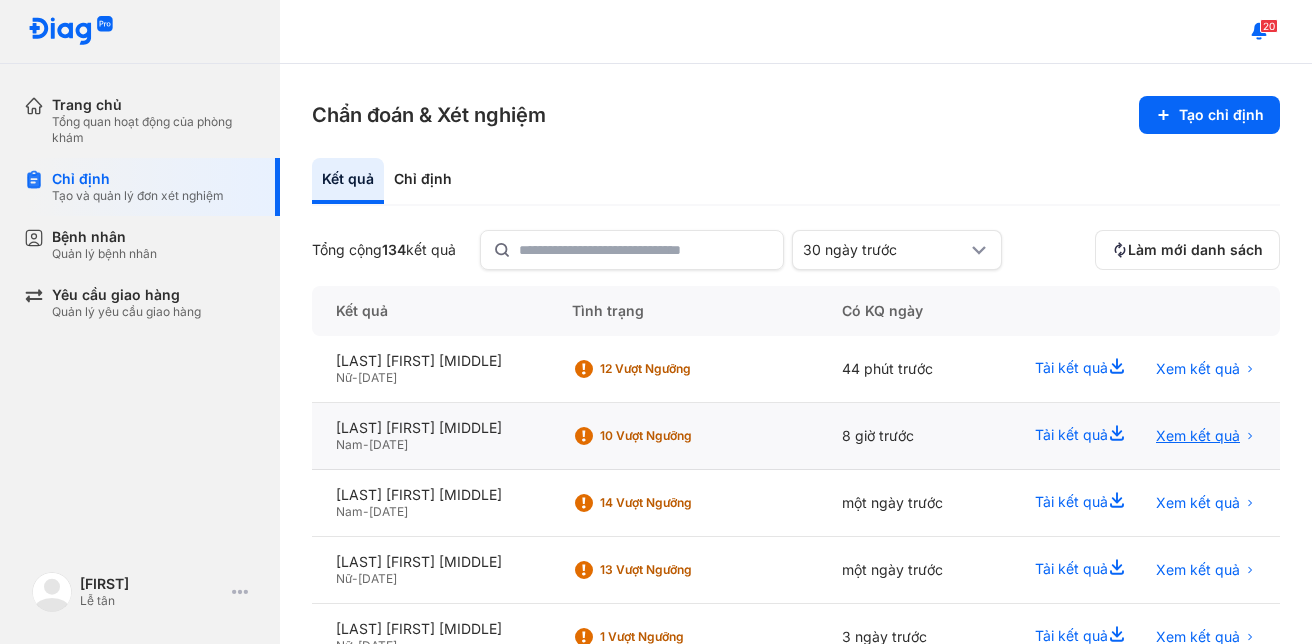 click on "Xem kết quả" at bounding box center (1198, 436) 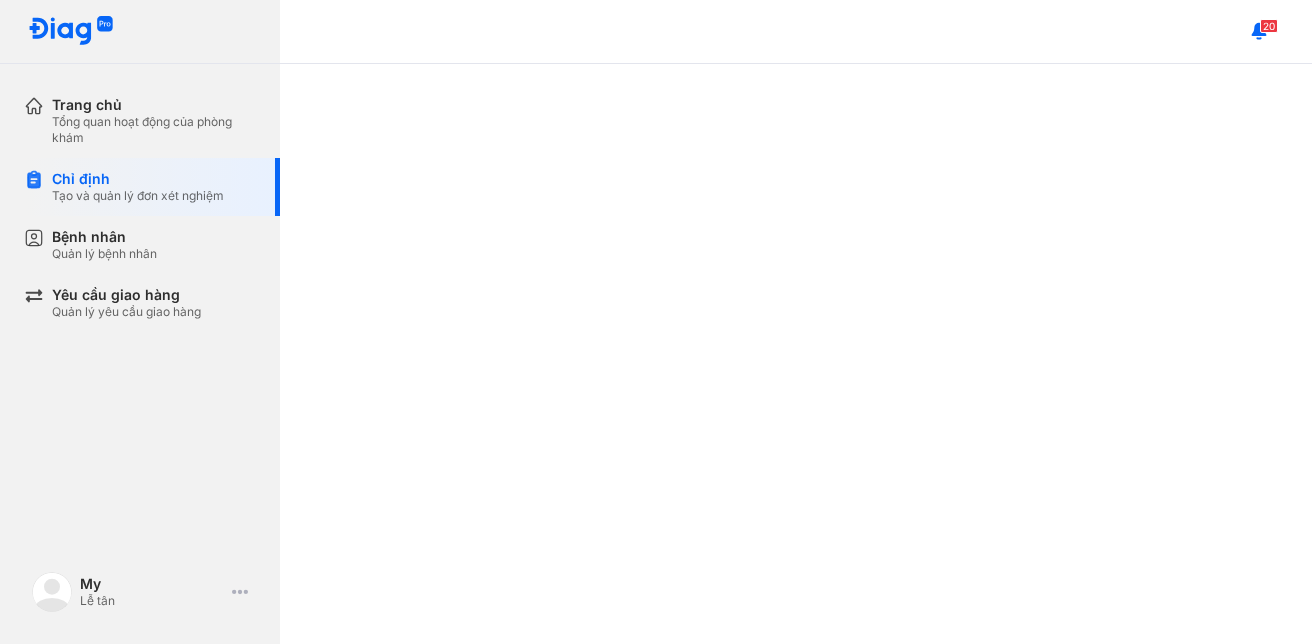 scroll, scrollTop: 0, scrollLeft: 0, axis: both 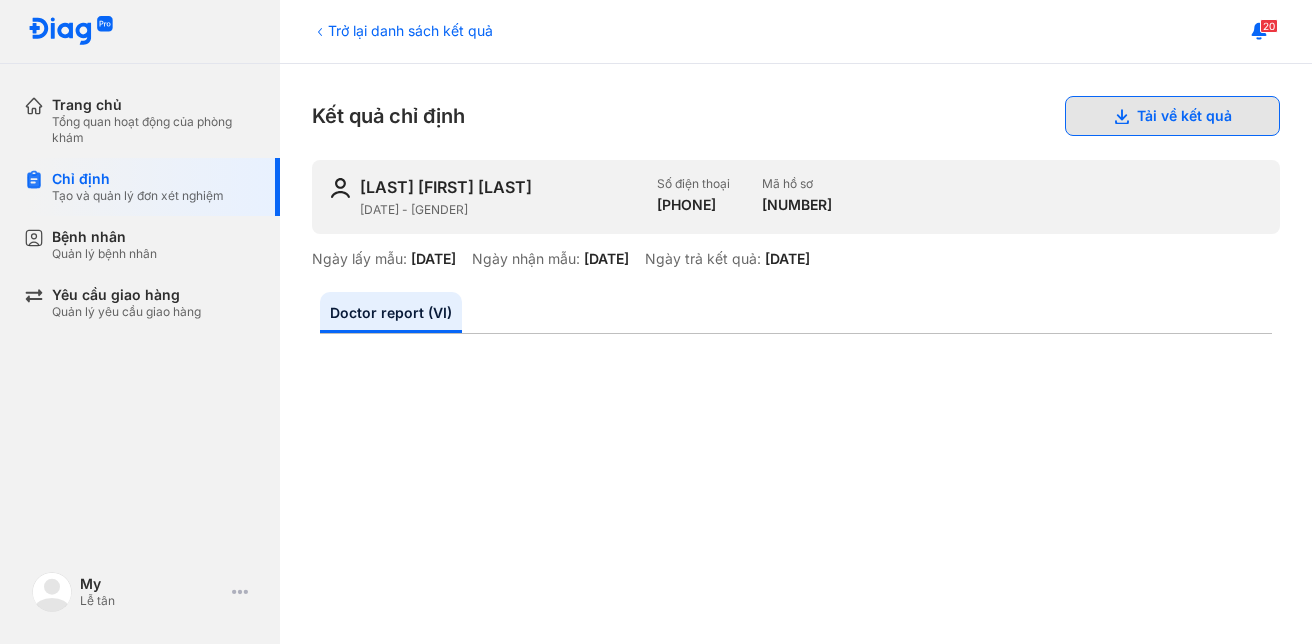 click on "Tải về kết quả" at bounding box center (1172, 116) 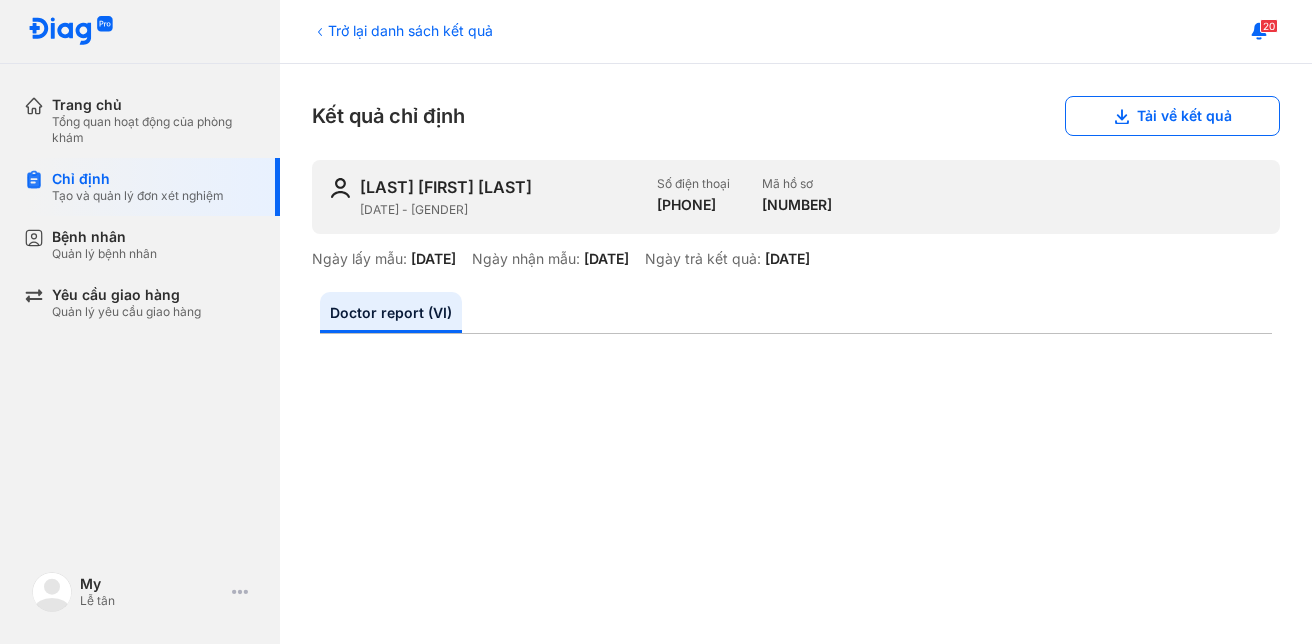 click on "Trở lại danh sách kết quả" at bounding box center (402, 30) 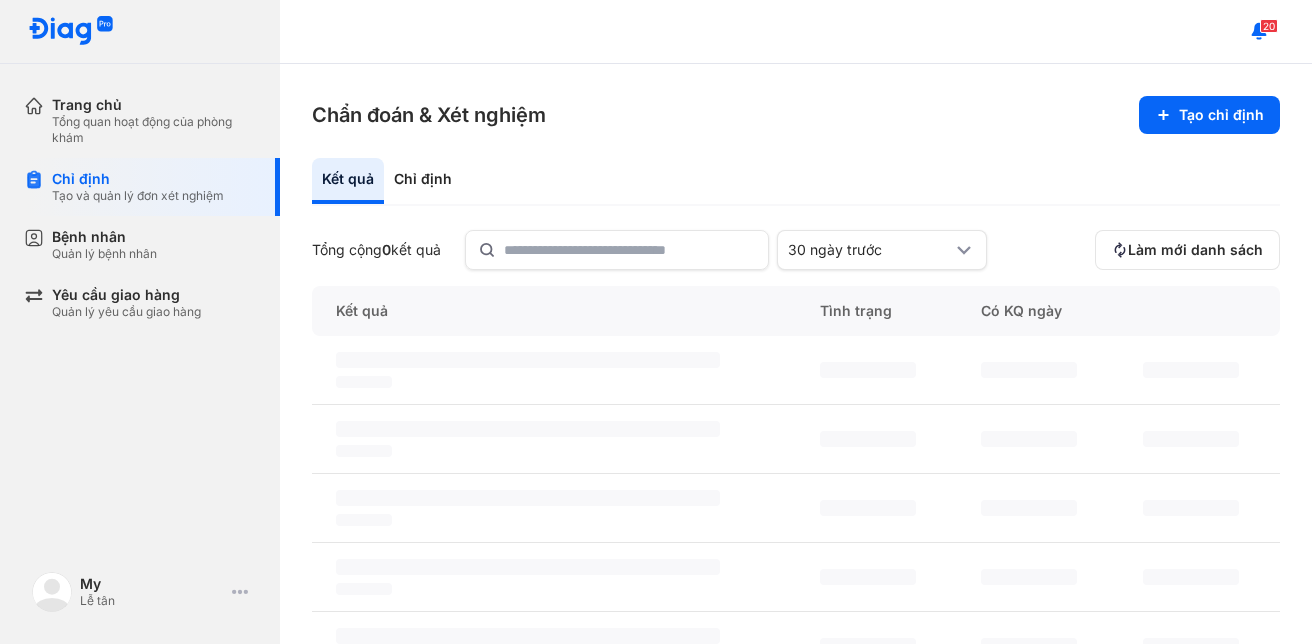 scroll, scrollTop: 0, scrollLeft: 0, axis: both 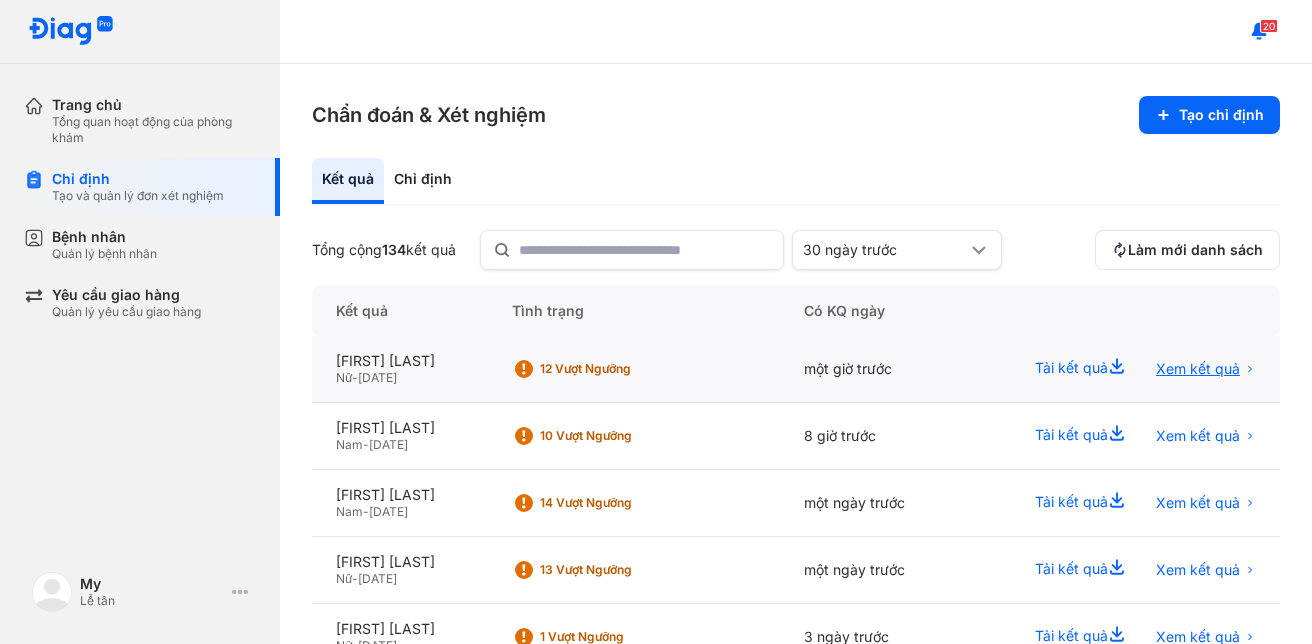 click on "Xem kết quả" at bounding box center (1198, 369) 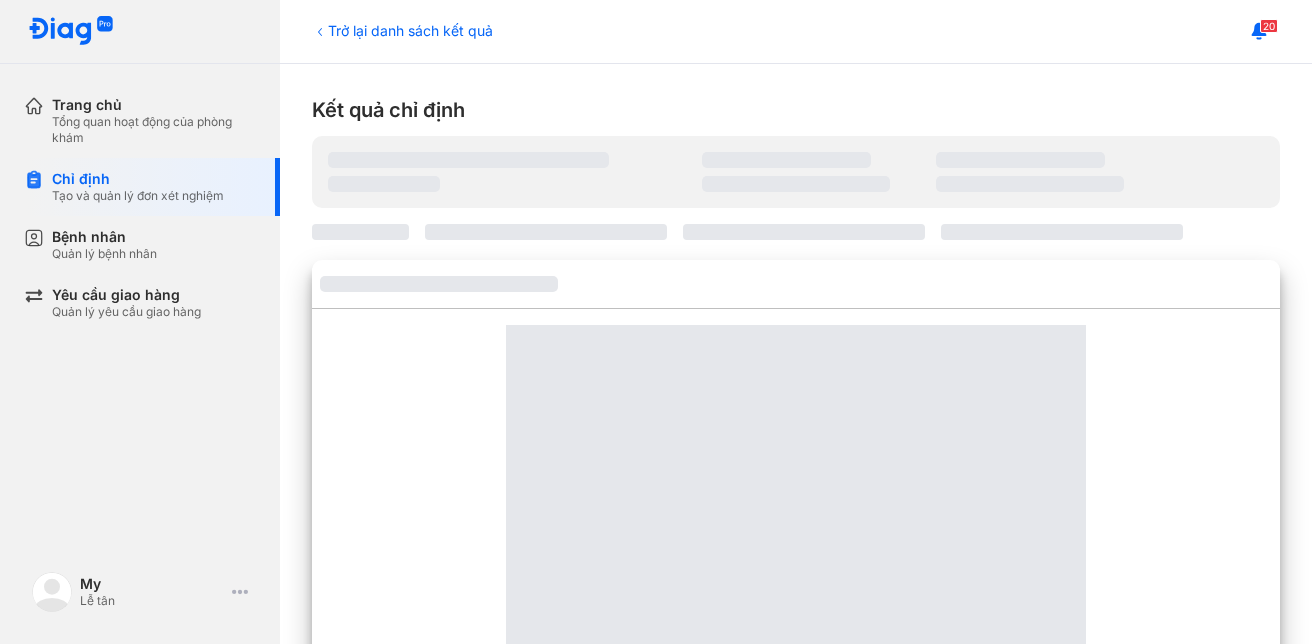 scroll, scrollTop: 0, scrollLeft: 0, axis: both 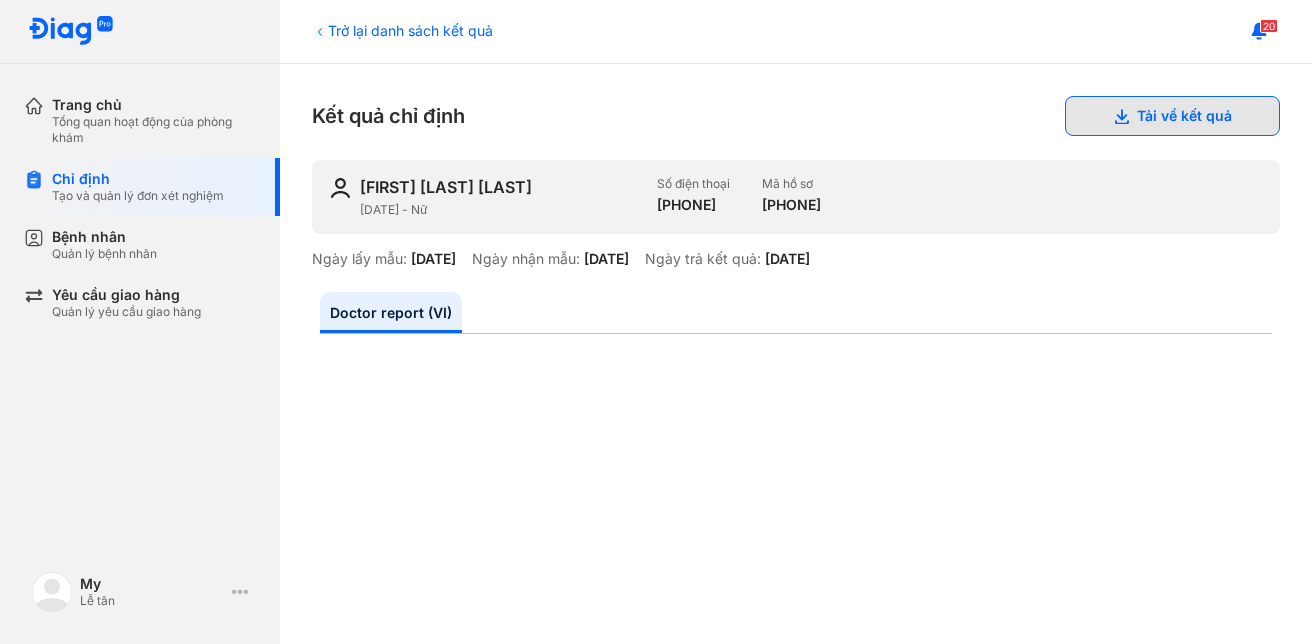 click on "Tải về kết quả" at bounding box center (1172, 116) 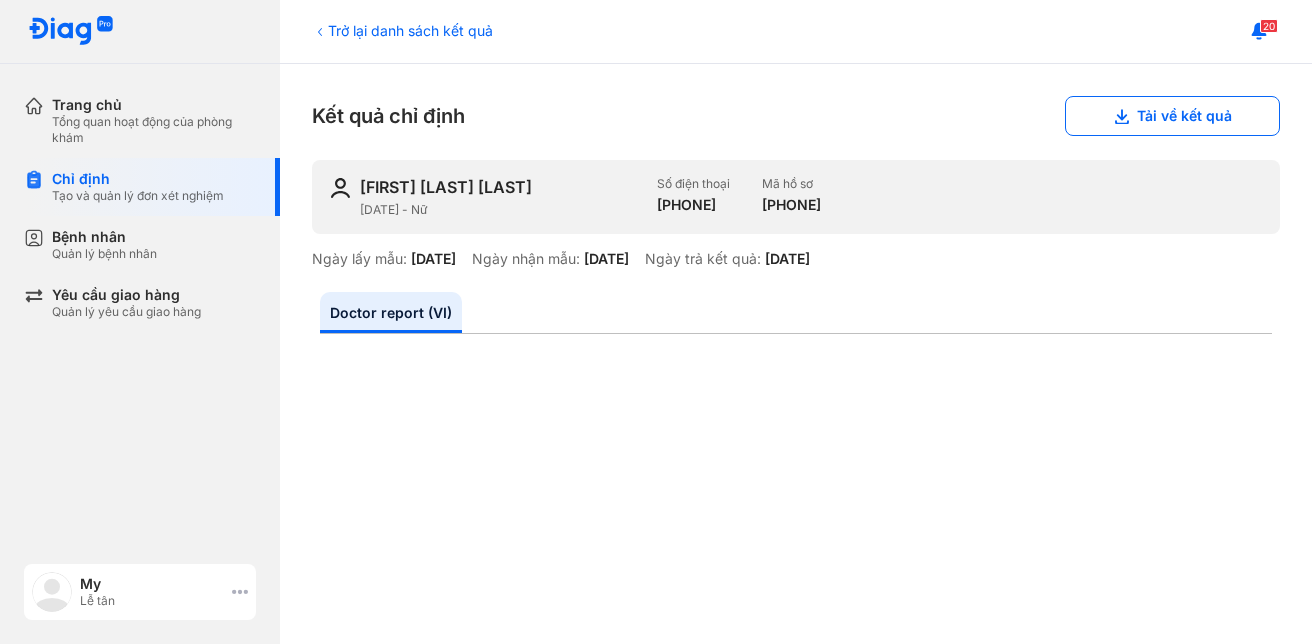 click on "[FIRST]" at bounding box center (152, 584) 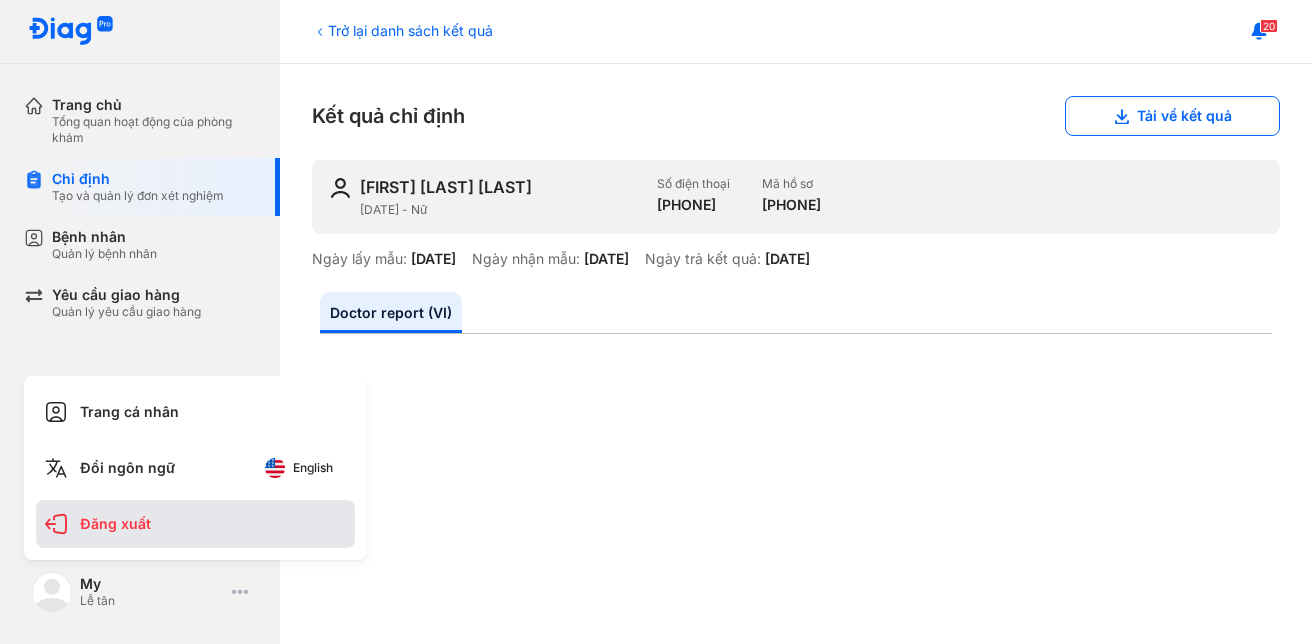 click on "Đăng xuất" 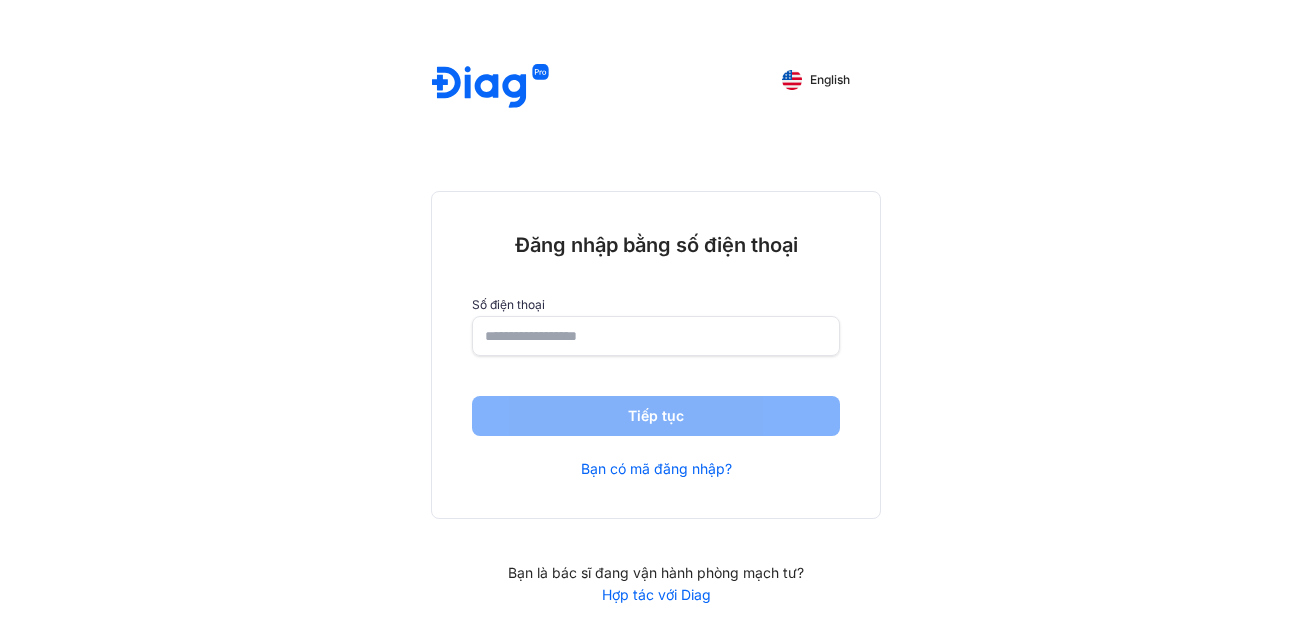 scroll, scrollTop: 0, scrollLeft: 0, axis: both 